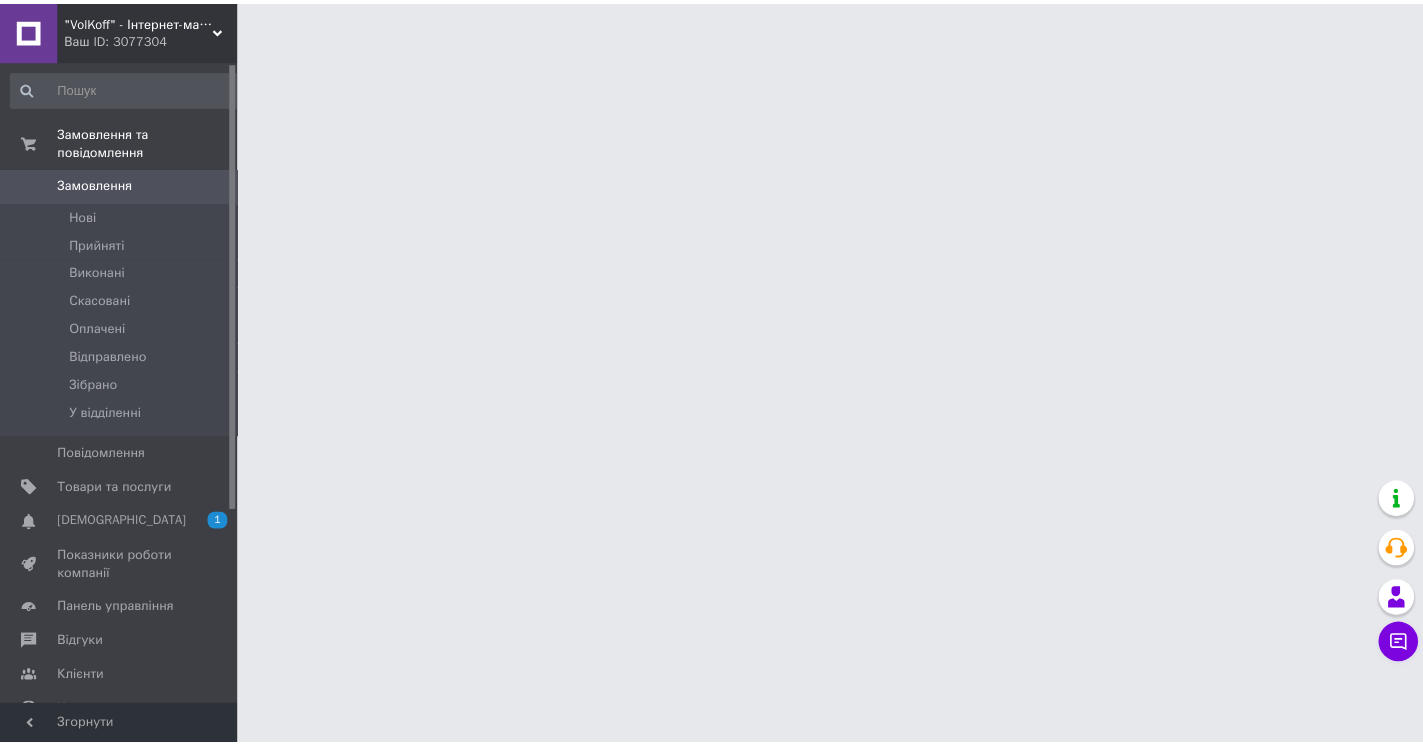 scroll, scrollTop: 0, scrollLeft: 0, axis: both 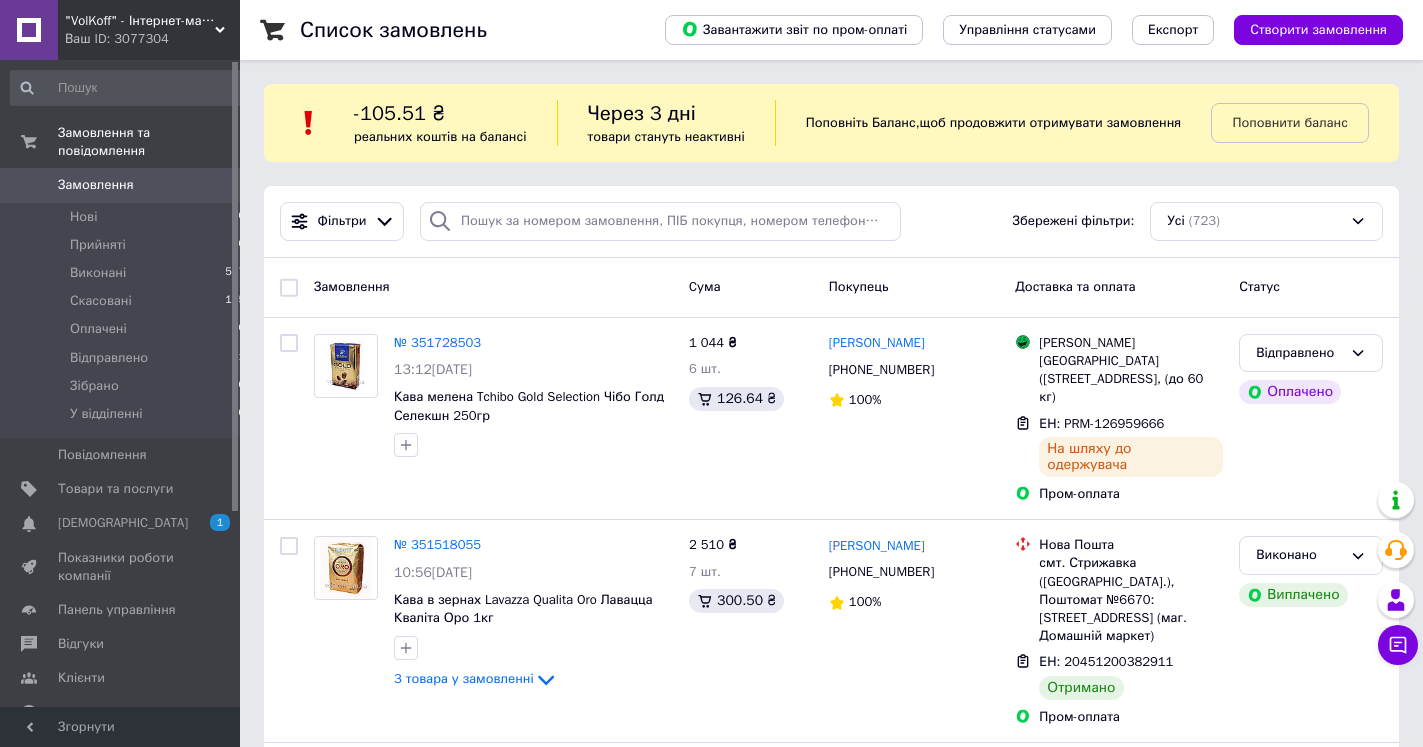 click on "до  1.3% 1.56 %  Кешбек   Активувати кешбек" 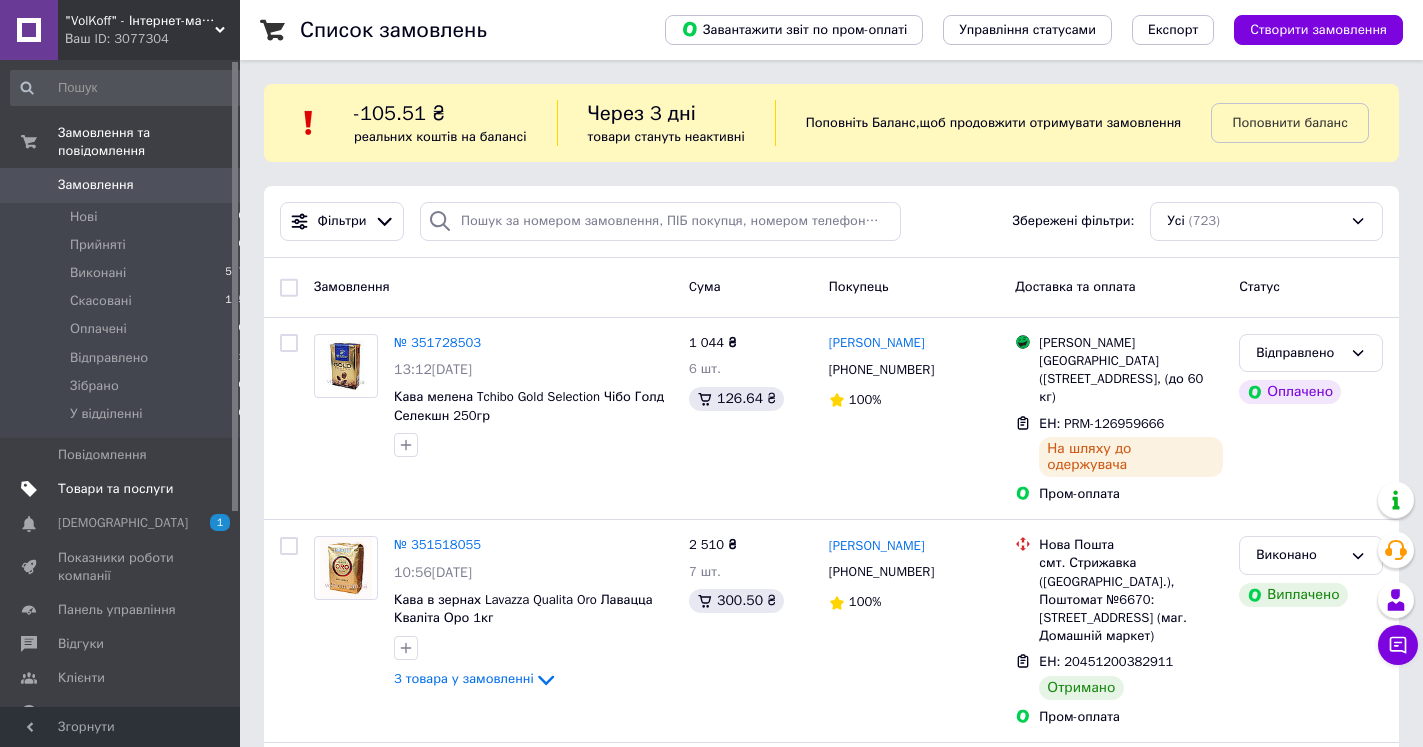 click on "Товари та послуги" at bounding box center [115, 489] 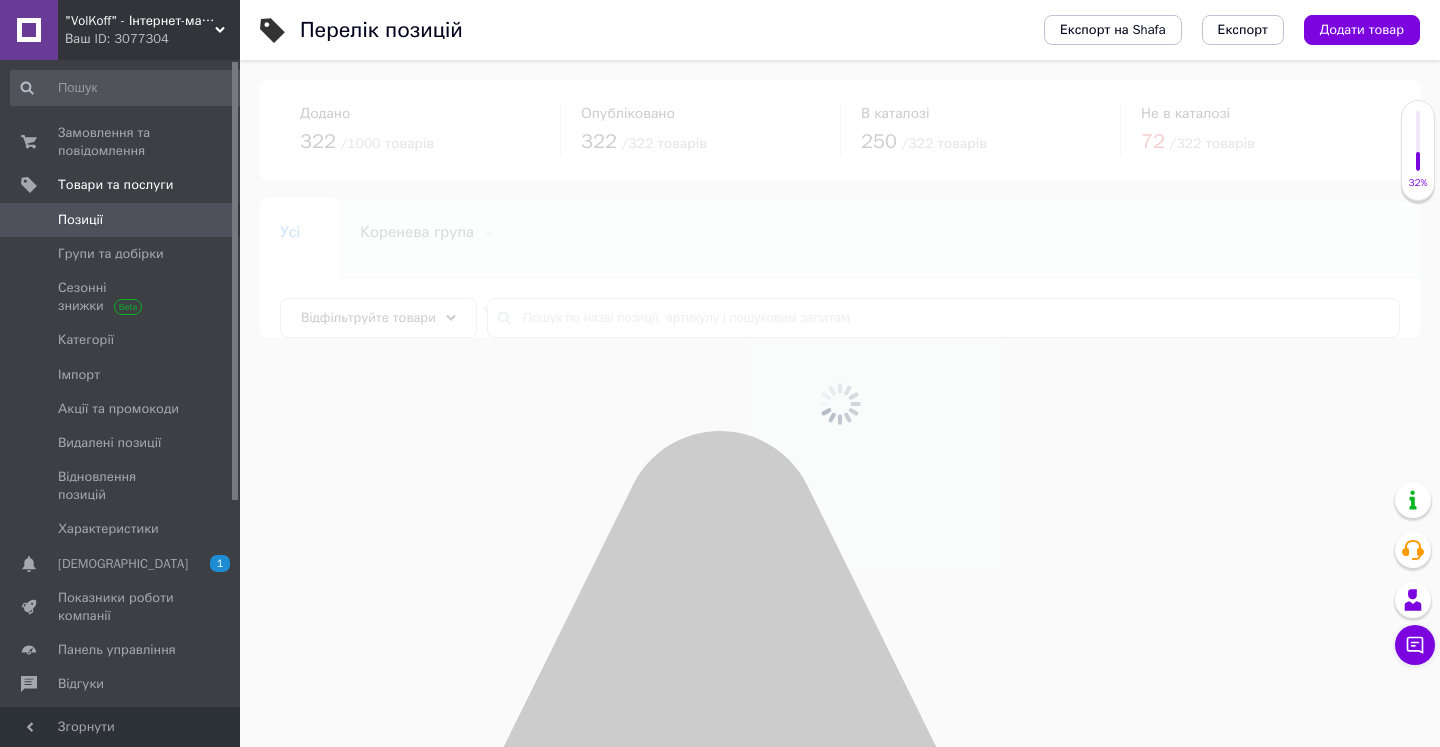 click 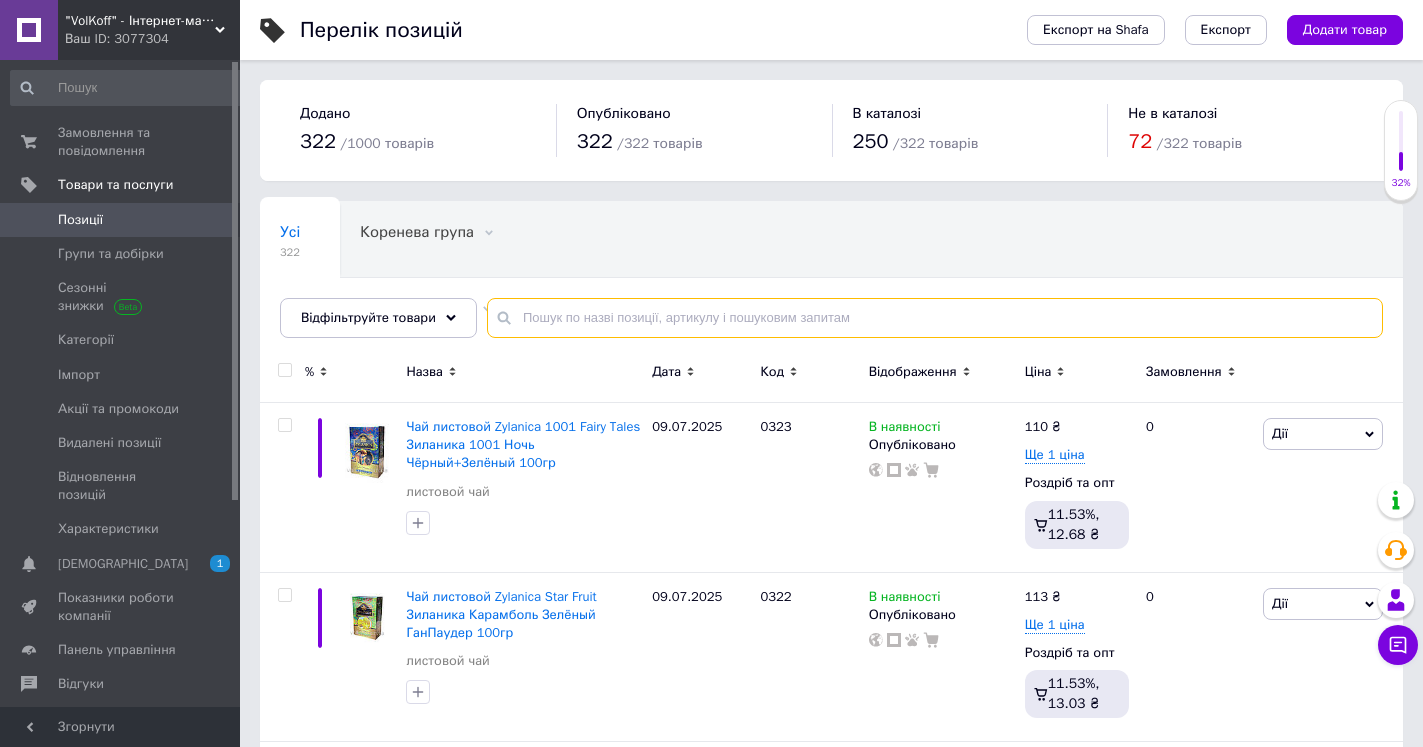 drag, startPoint x: 732, startPoint y: 312, endPoint x: 742, endPoint y: 316, distance: 10.770329 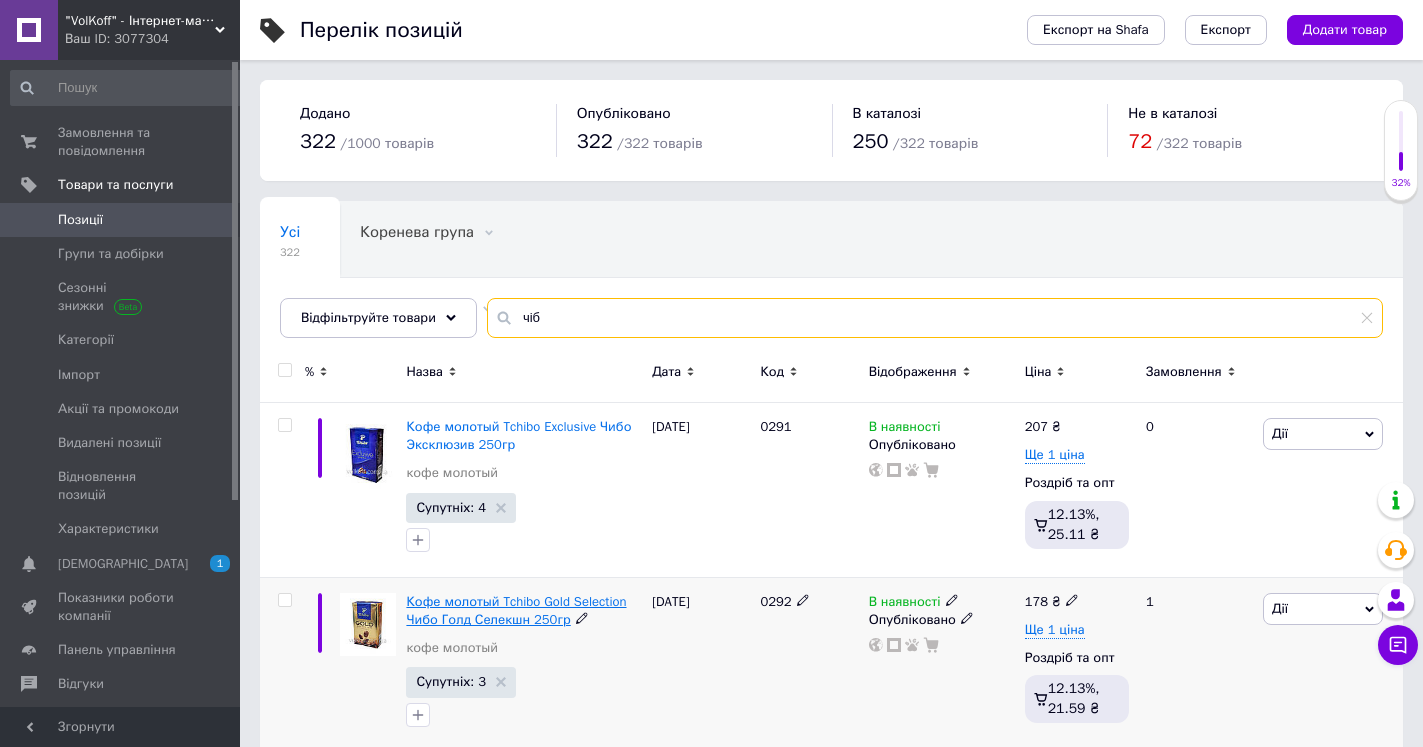 type on "чіб" 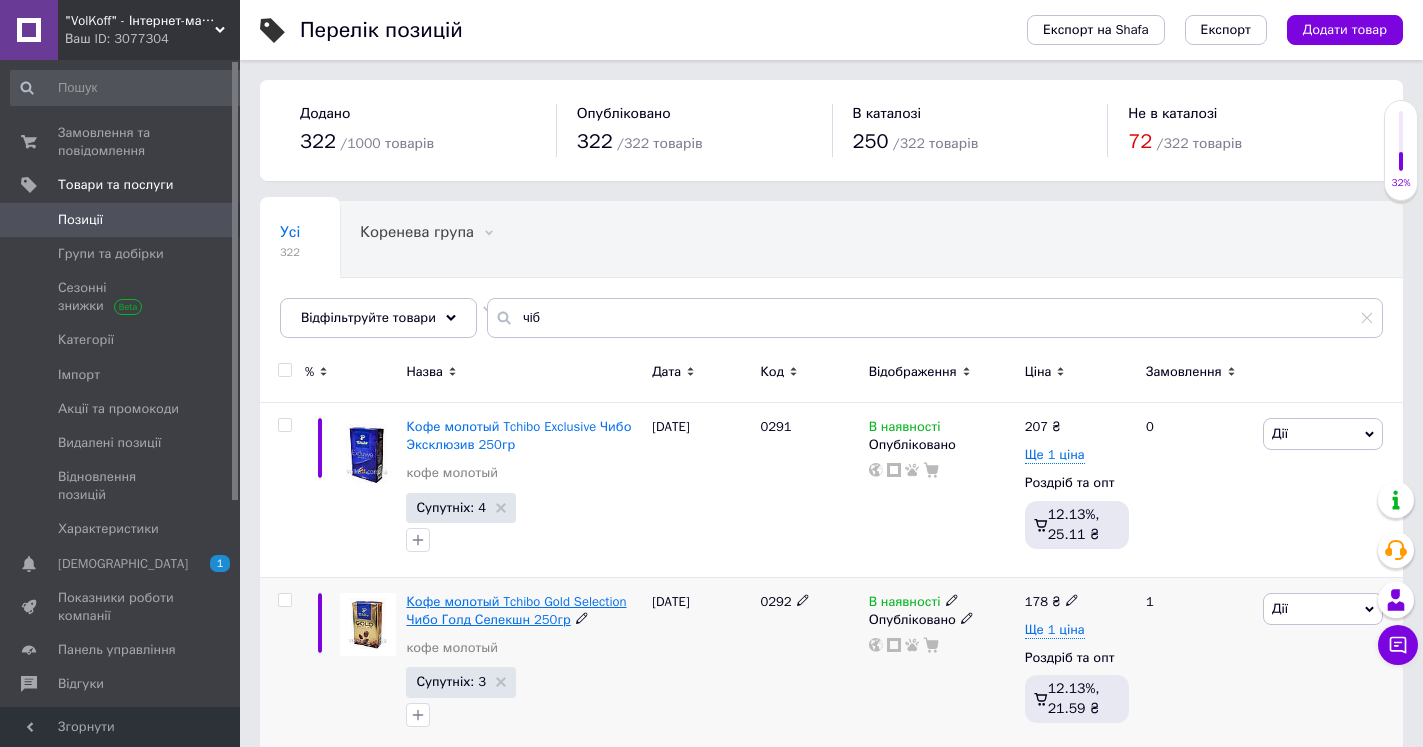 click on "Кофе молотый Tchibo Gold Selection Чибо Голд Селекшн 250гр" at bounding box center (516, 610) 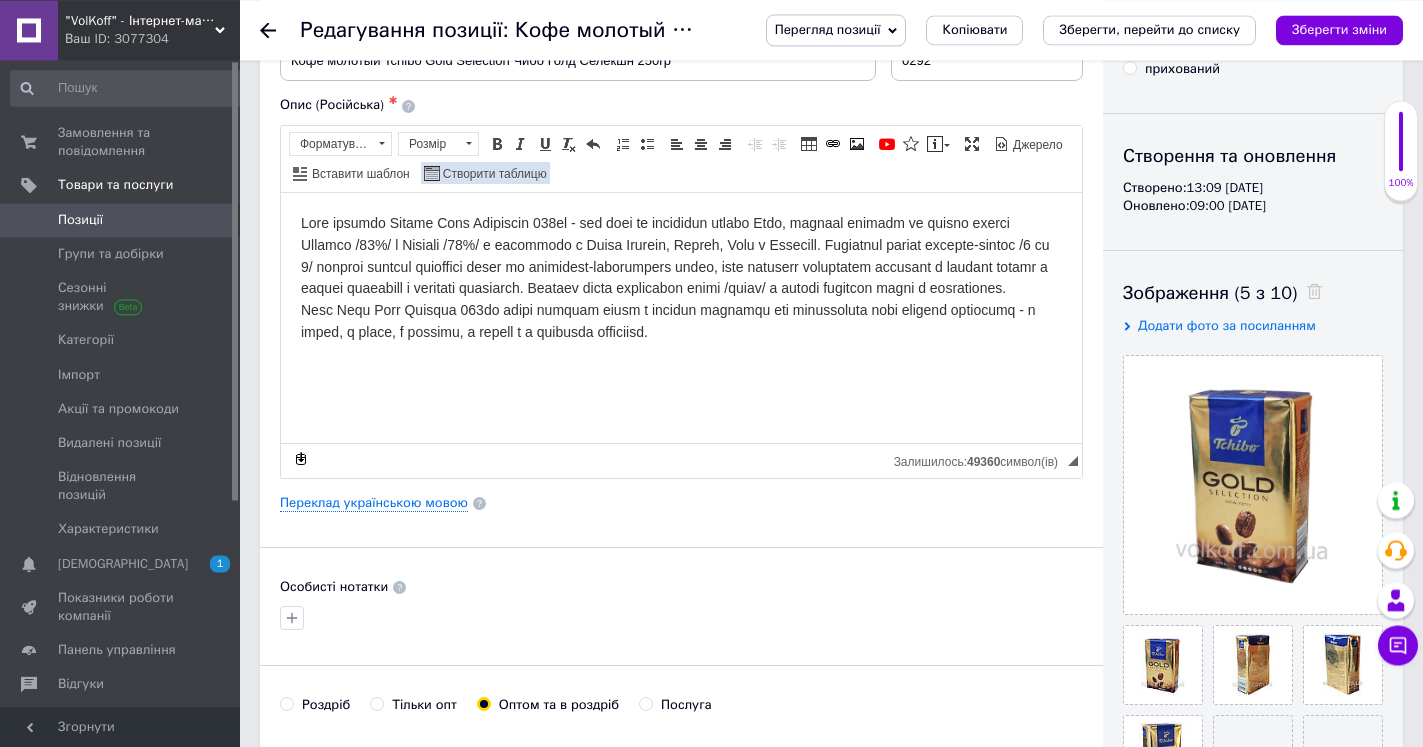 scroll, scrollTop: 306, scrollLeft: 0, axis: vertical 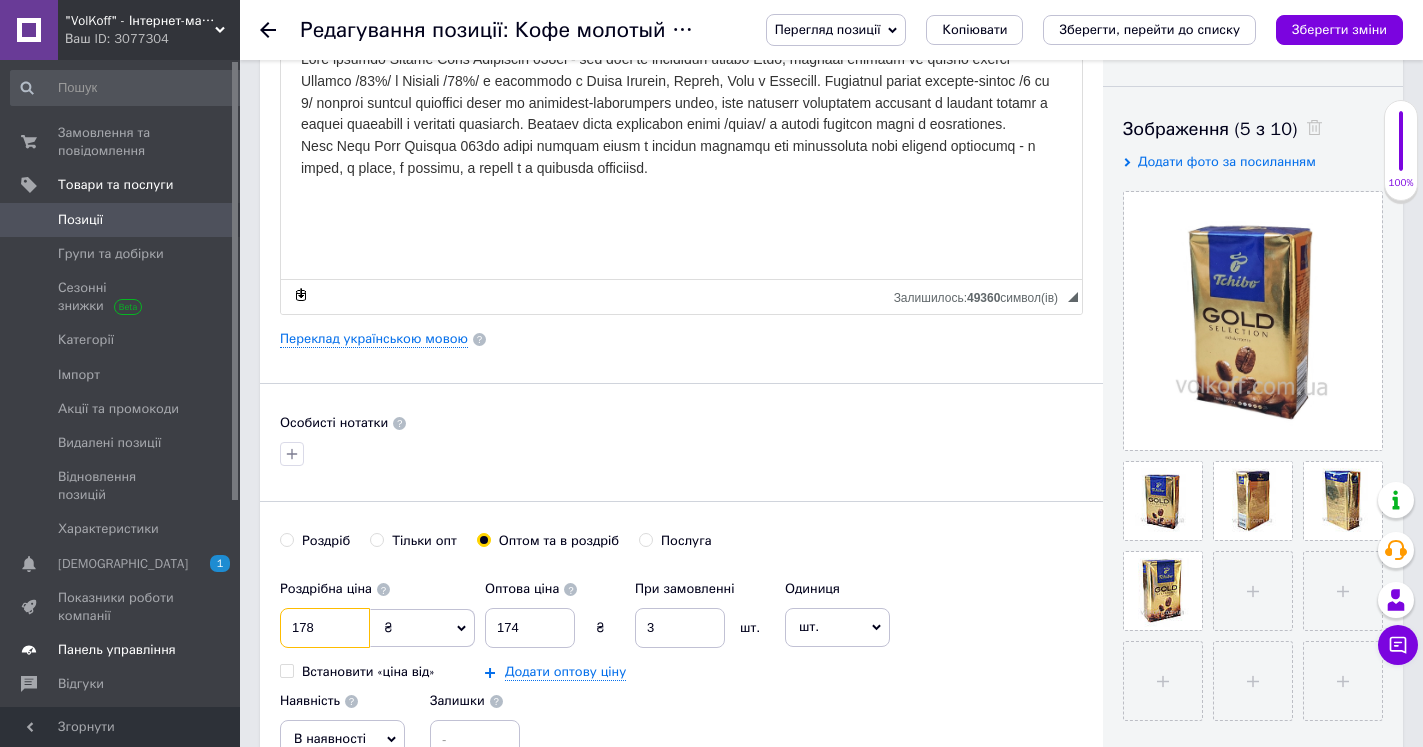 drag, startPoint x: 343, startPoint y: 631, endPoint x: 231, endPoint y: 629, distance: 112.01785 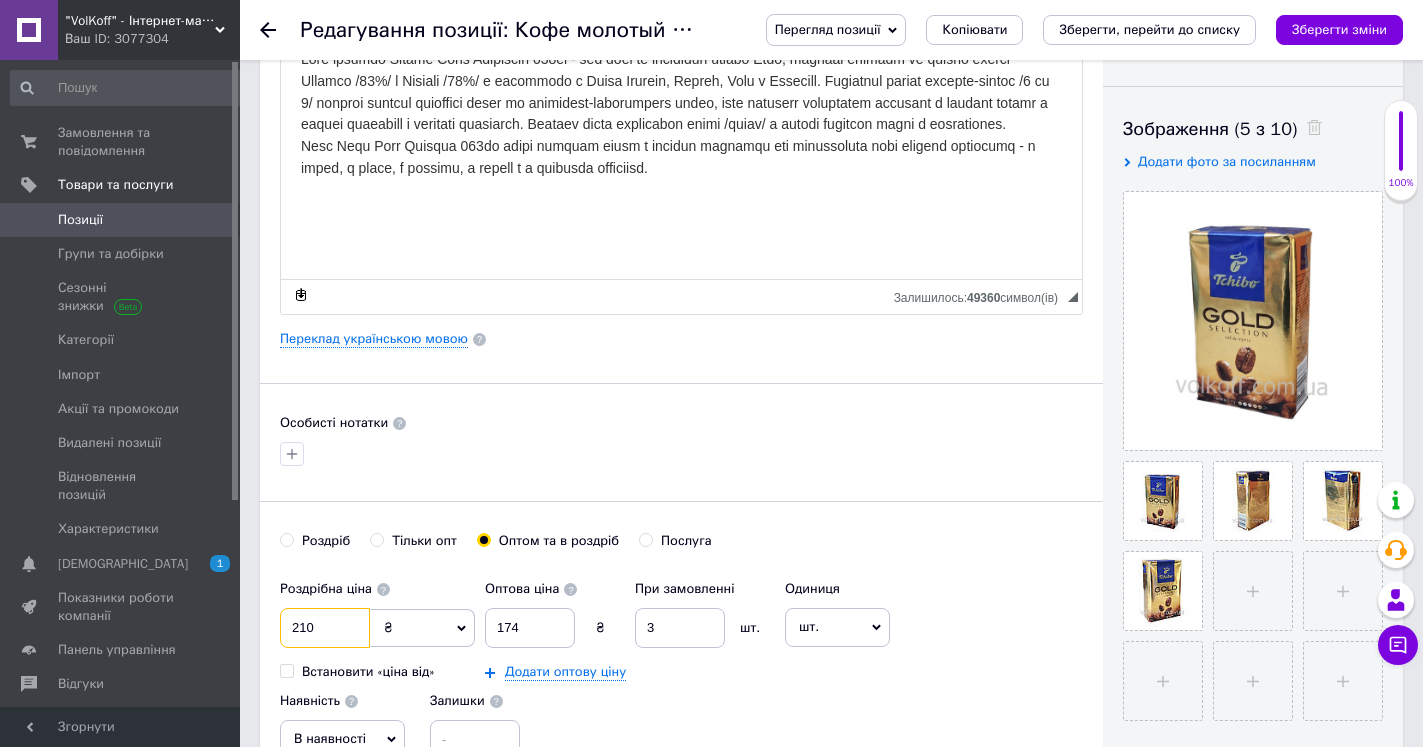 type on "210" 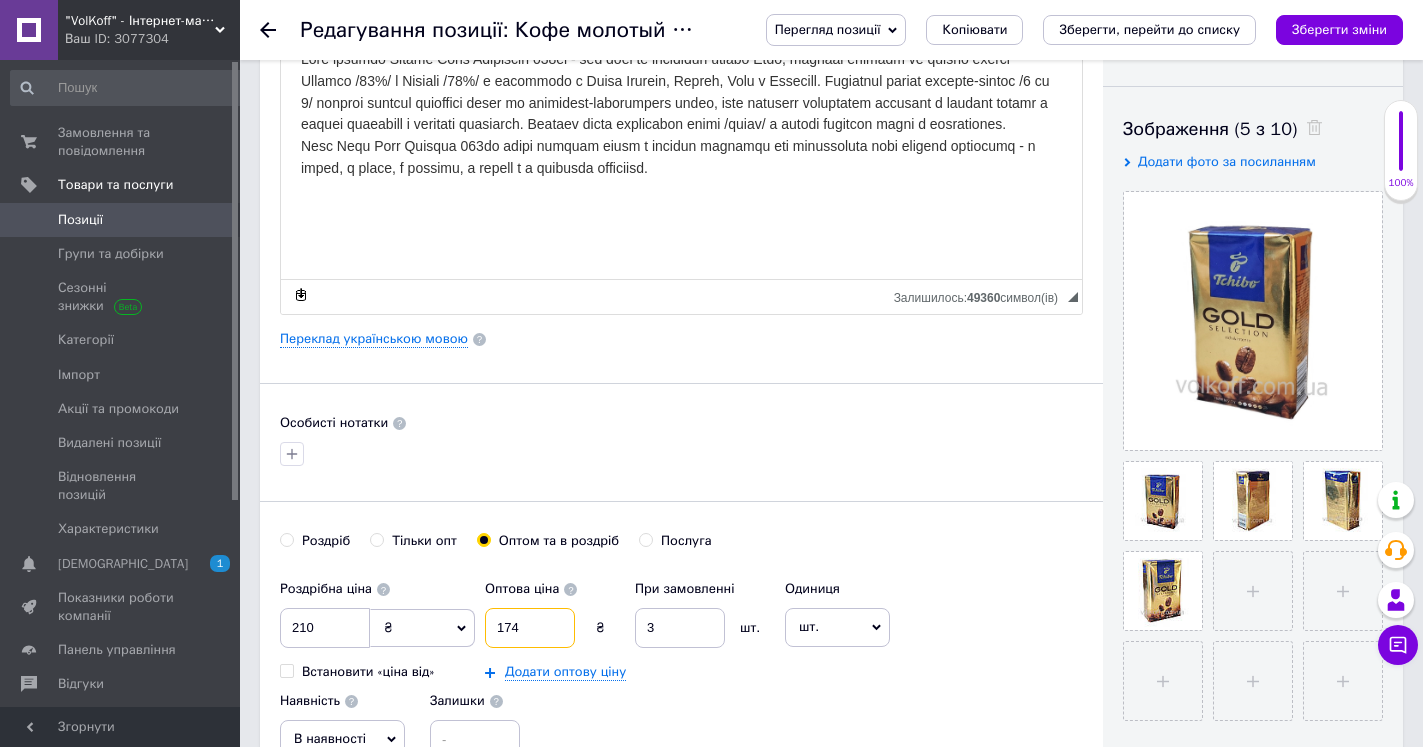 drag, startPoint x: 532, startPoint y: 639, endPoint x: 415, endPoint y: 625, distance: 117.83463 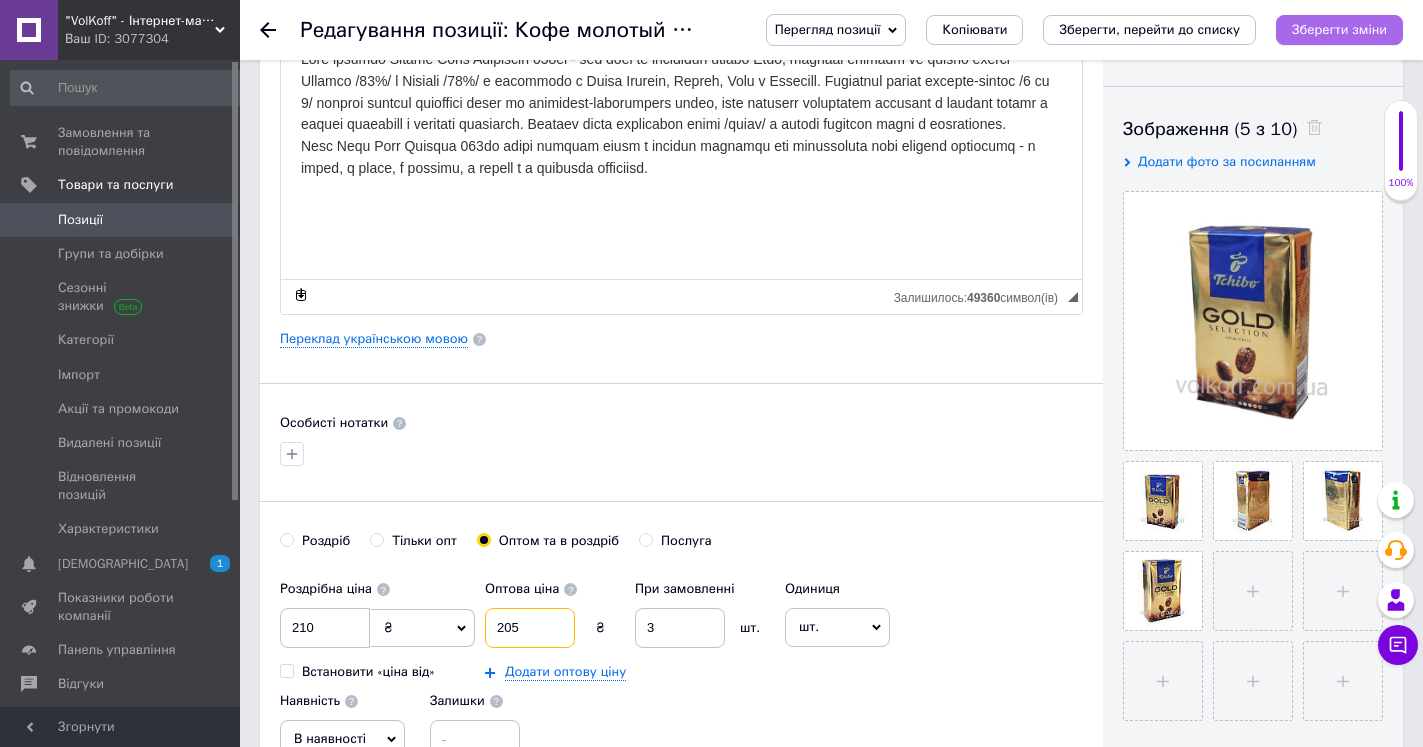 type on "205" 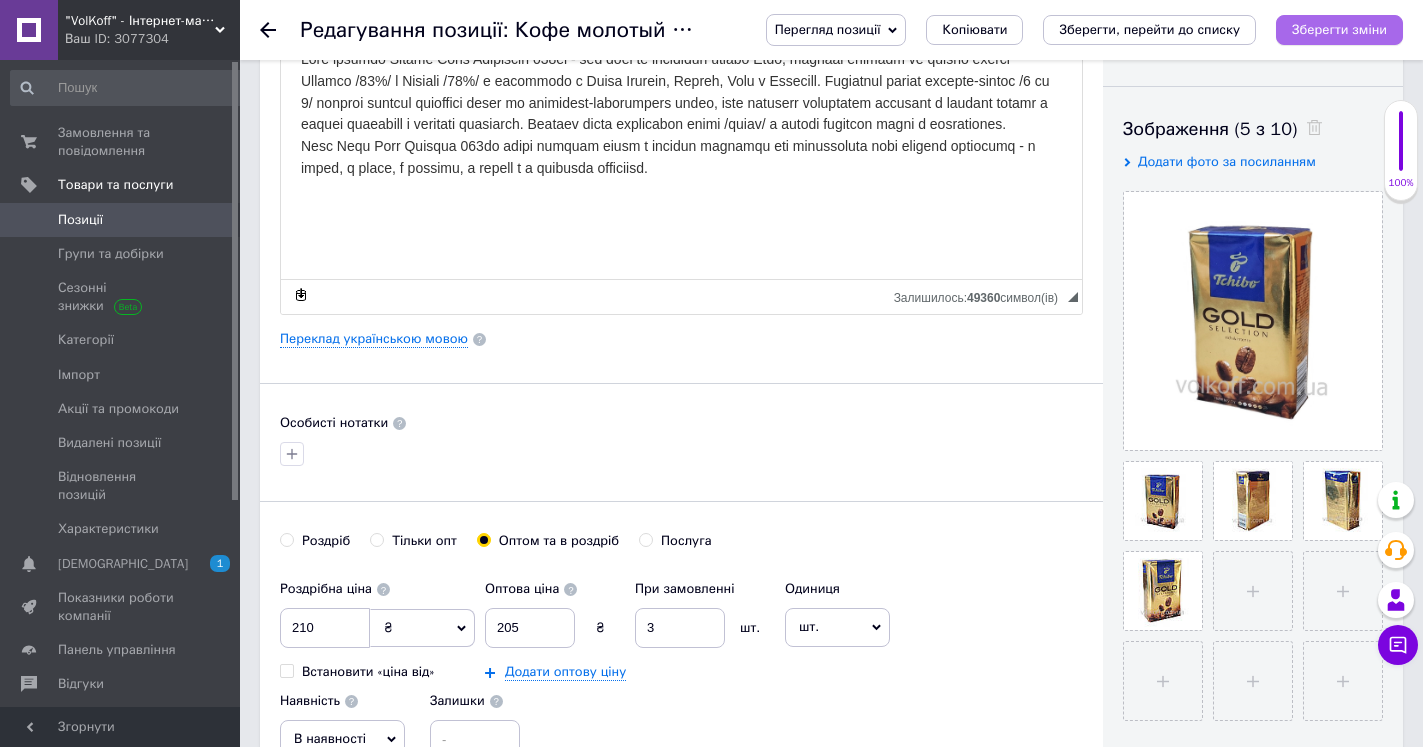 click on "Зберегти зміни" at bounding box center (1339, 30) 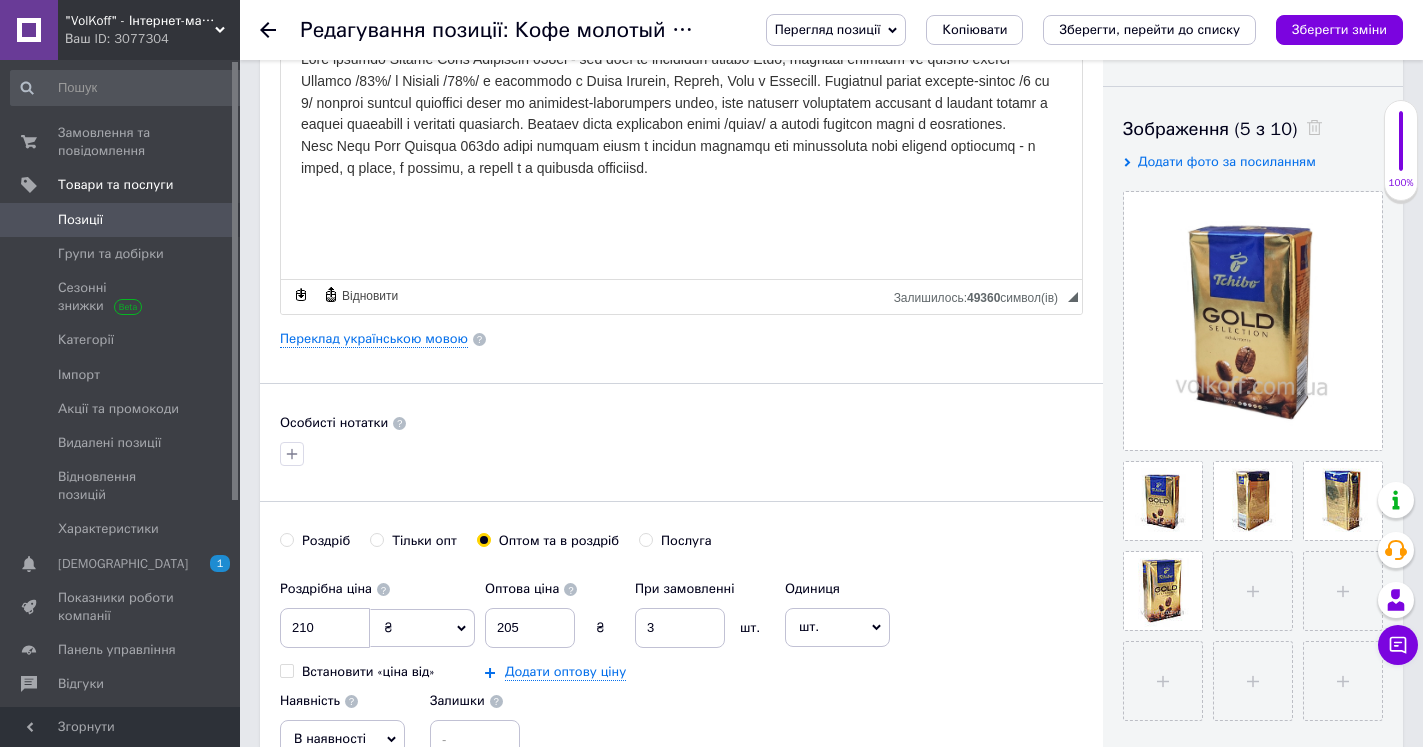 scroll, scrollTop: 0, scrollLeft: 0, axis: both 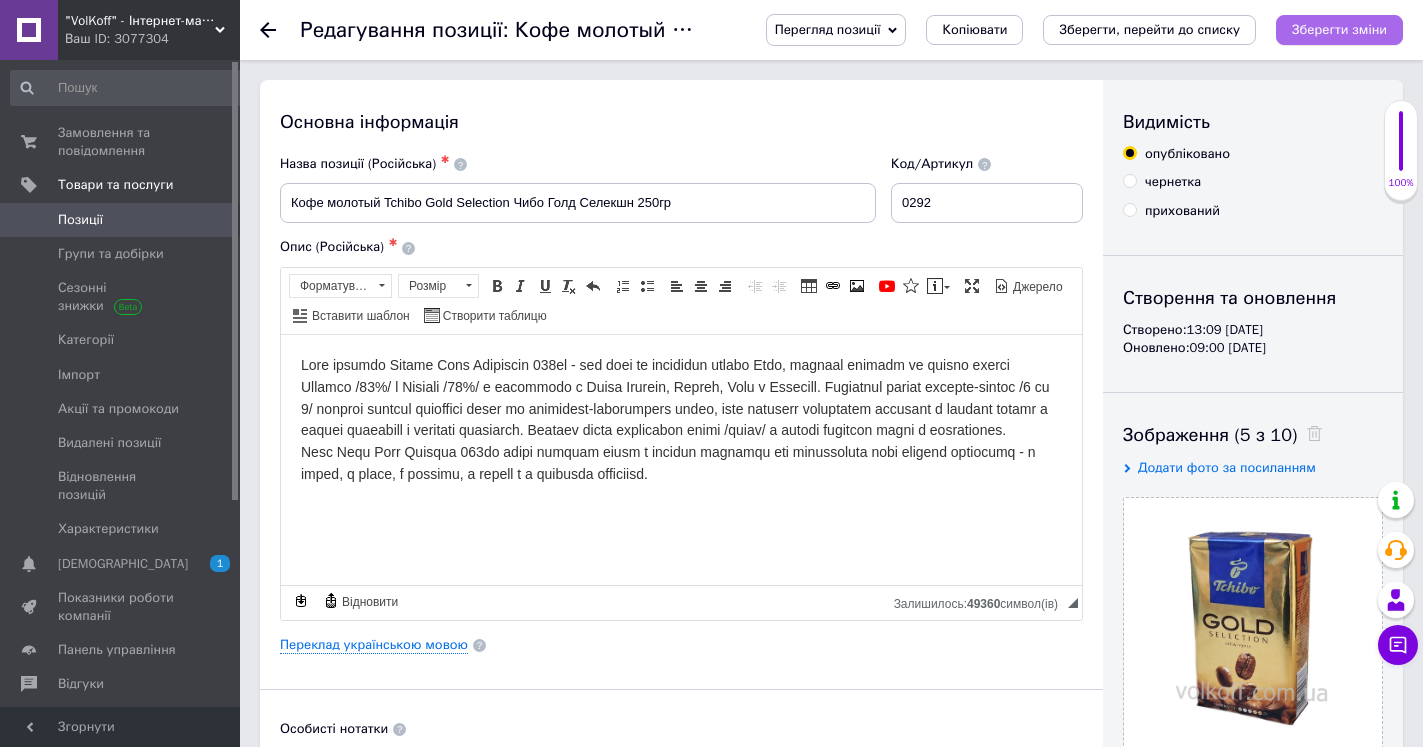 click on "Зберегти зміни" at bounding box center (1339, 29) 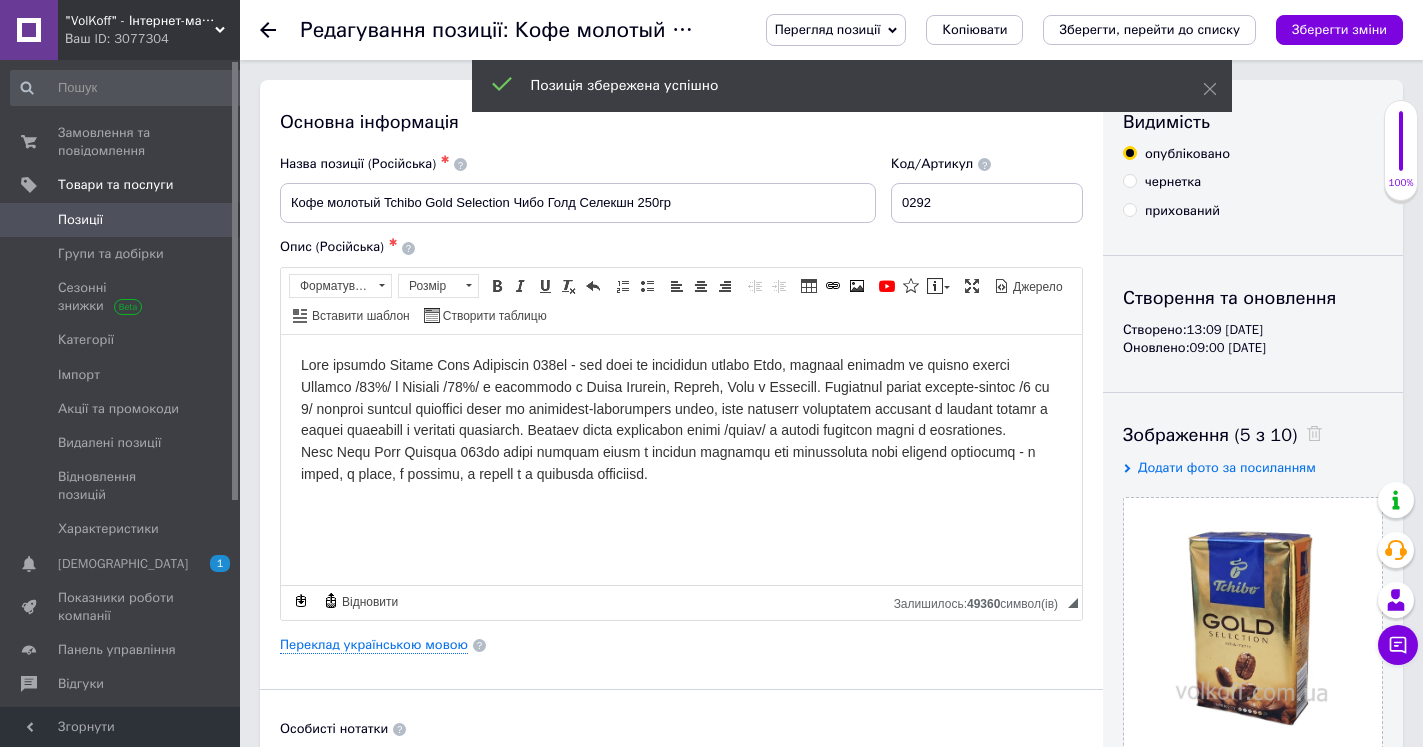 click 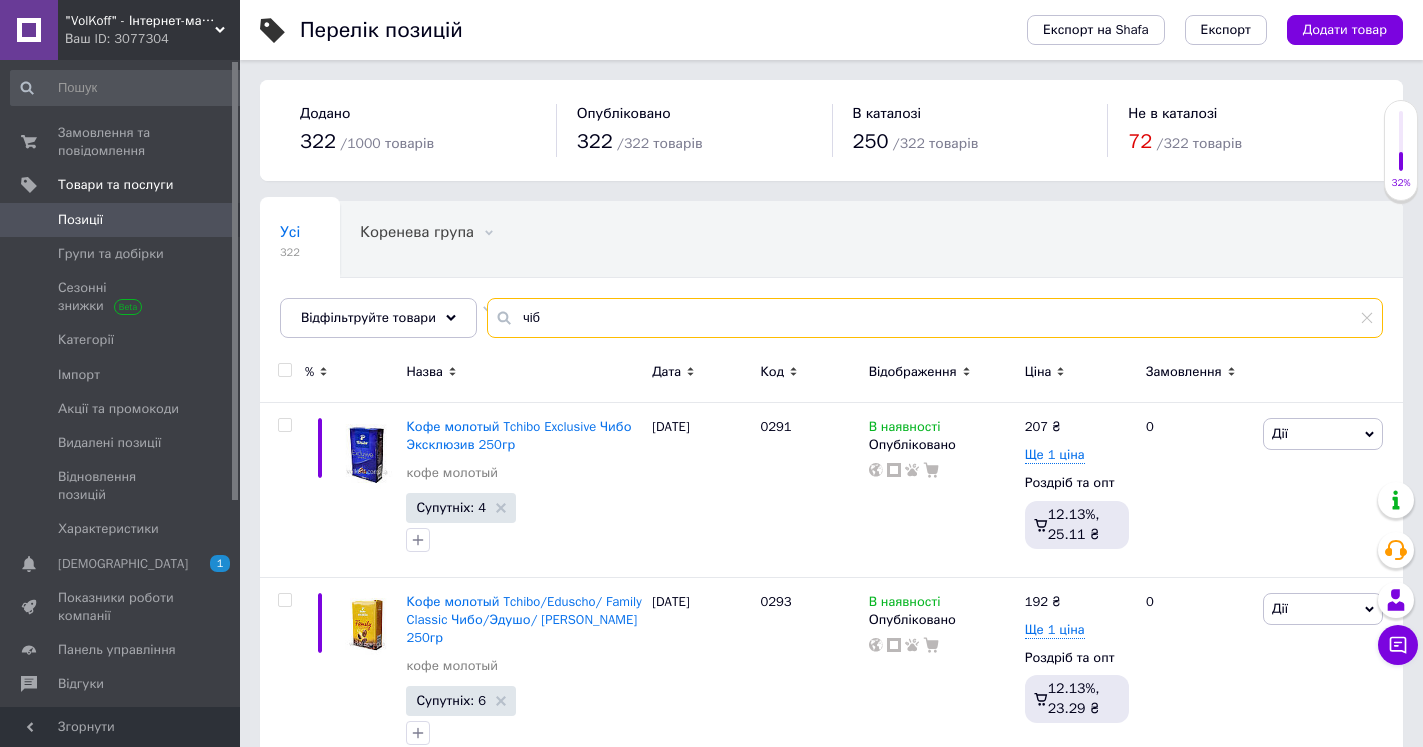 drag, startPoint x: 550, startPoint y: 321, endPoint x: 506, endPoint y: 328, distance: 44.553337 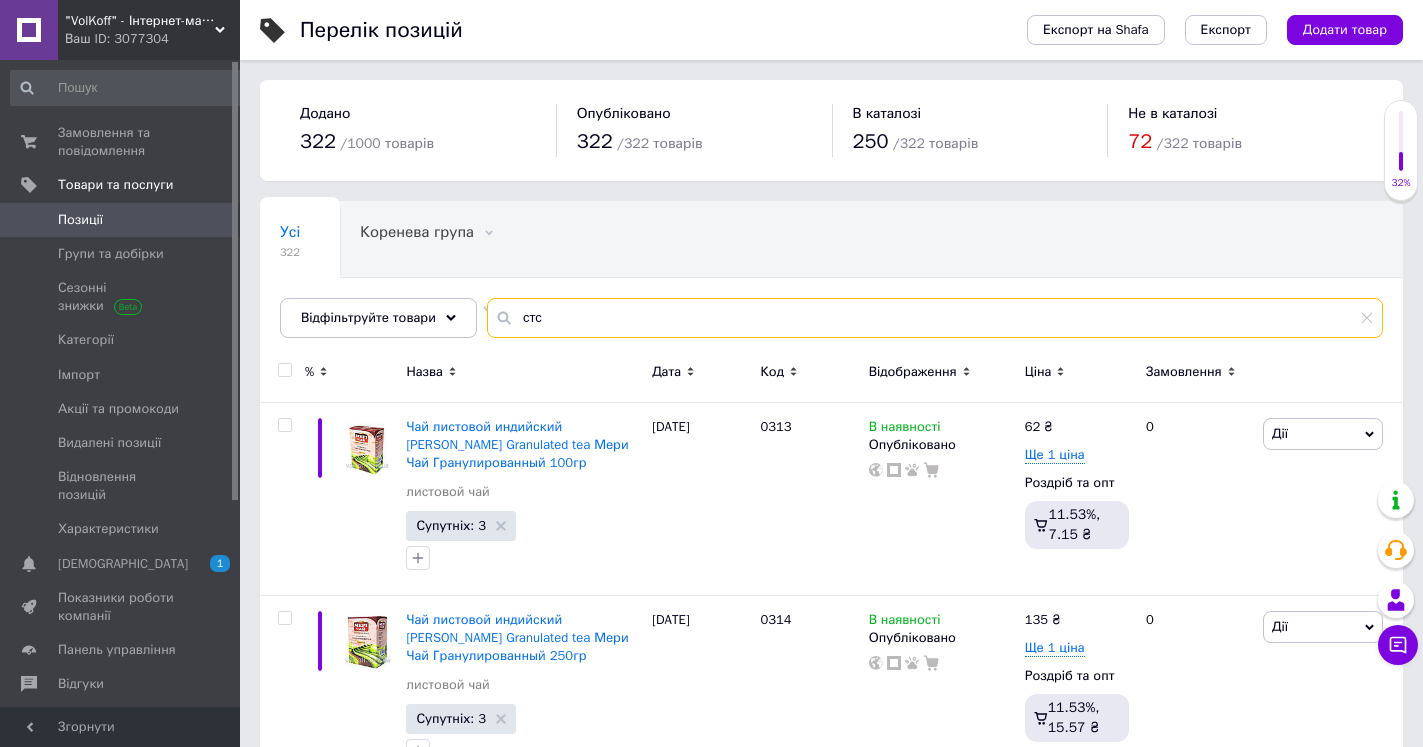 type on "стс" 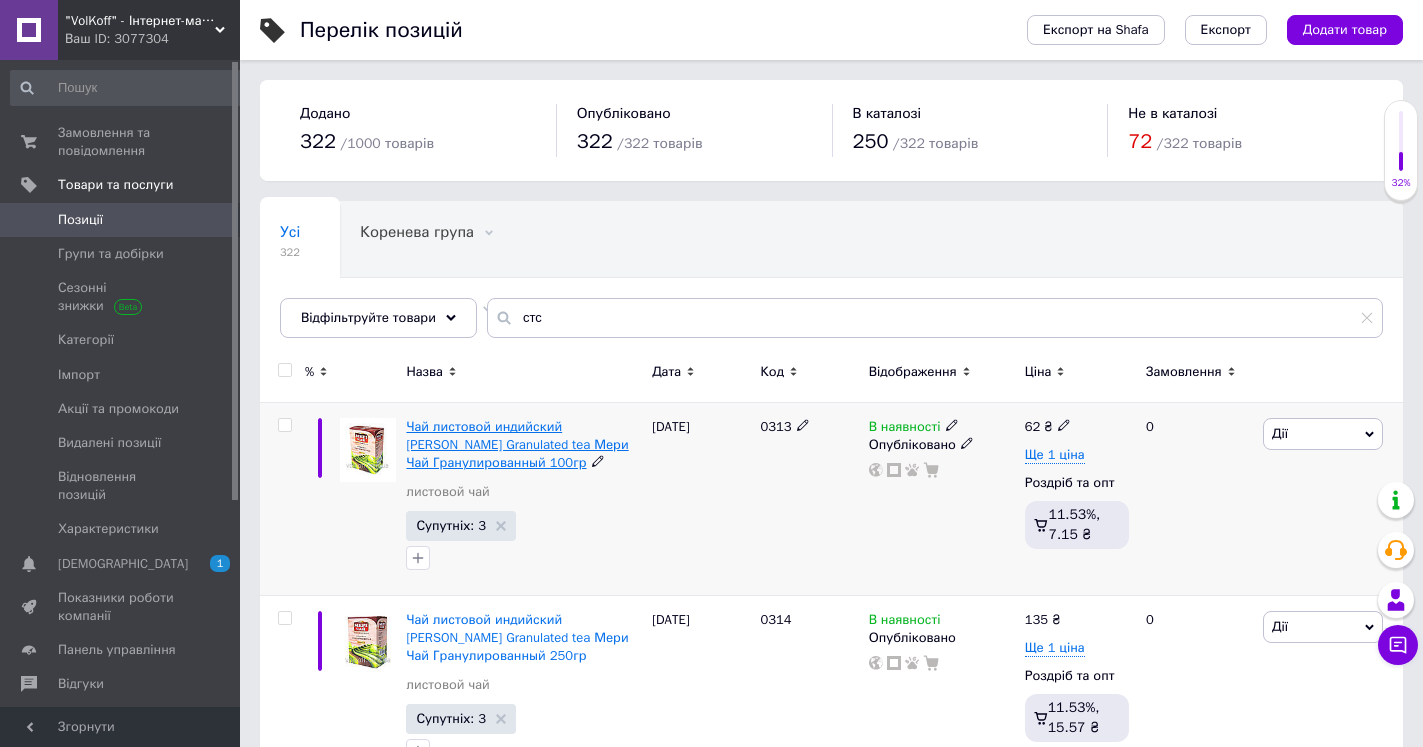 click on "Чай листовой индийский [PERSON_NAME] Granulated tea Мери Чай Гранулированный 100гр" at bounding box center [517, 444] 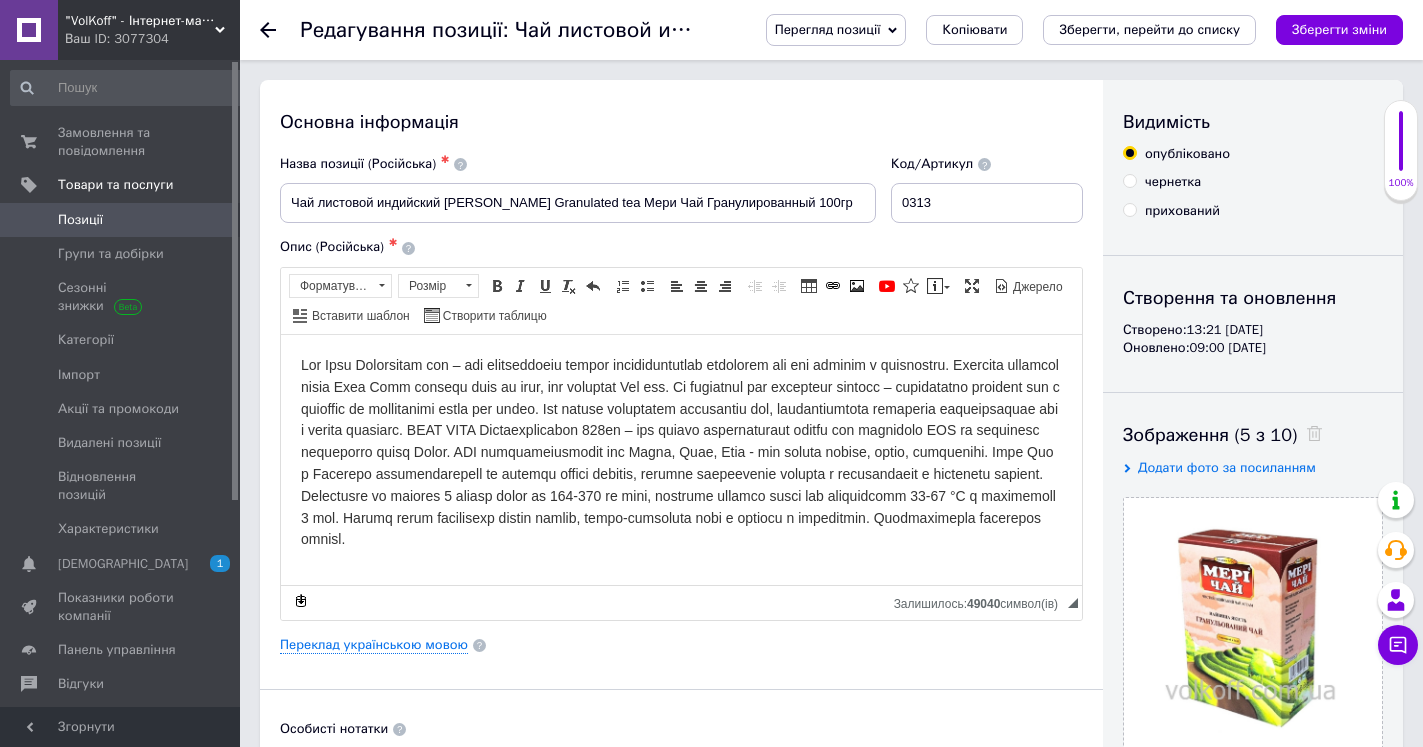 scroll, scrollTop: 0, scrollLeft: 0, axis: both 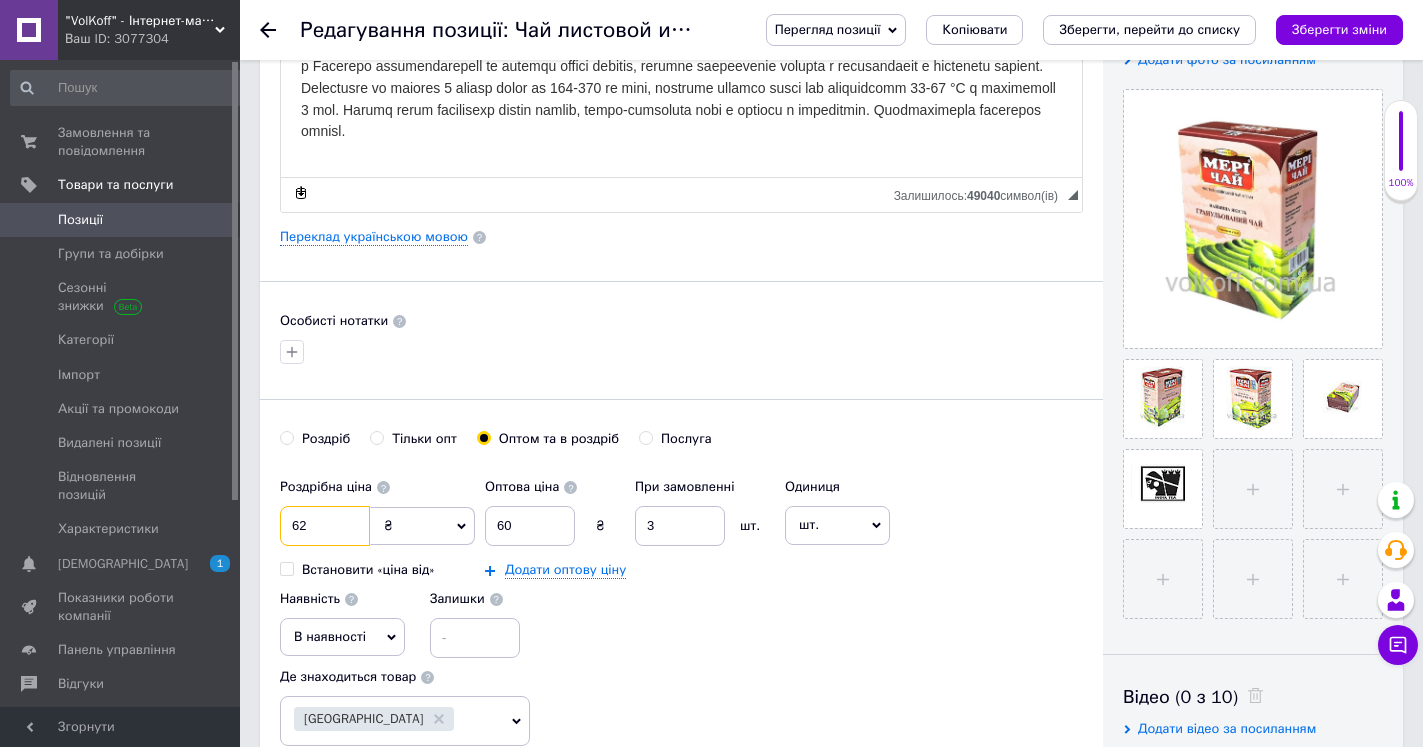 drag, startPoint x: 294, startPoint y: 521, endPoint x: 181, endPoint y: 538, distance: 114.27161 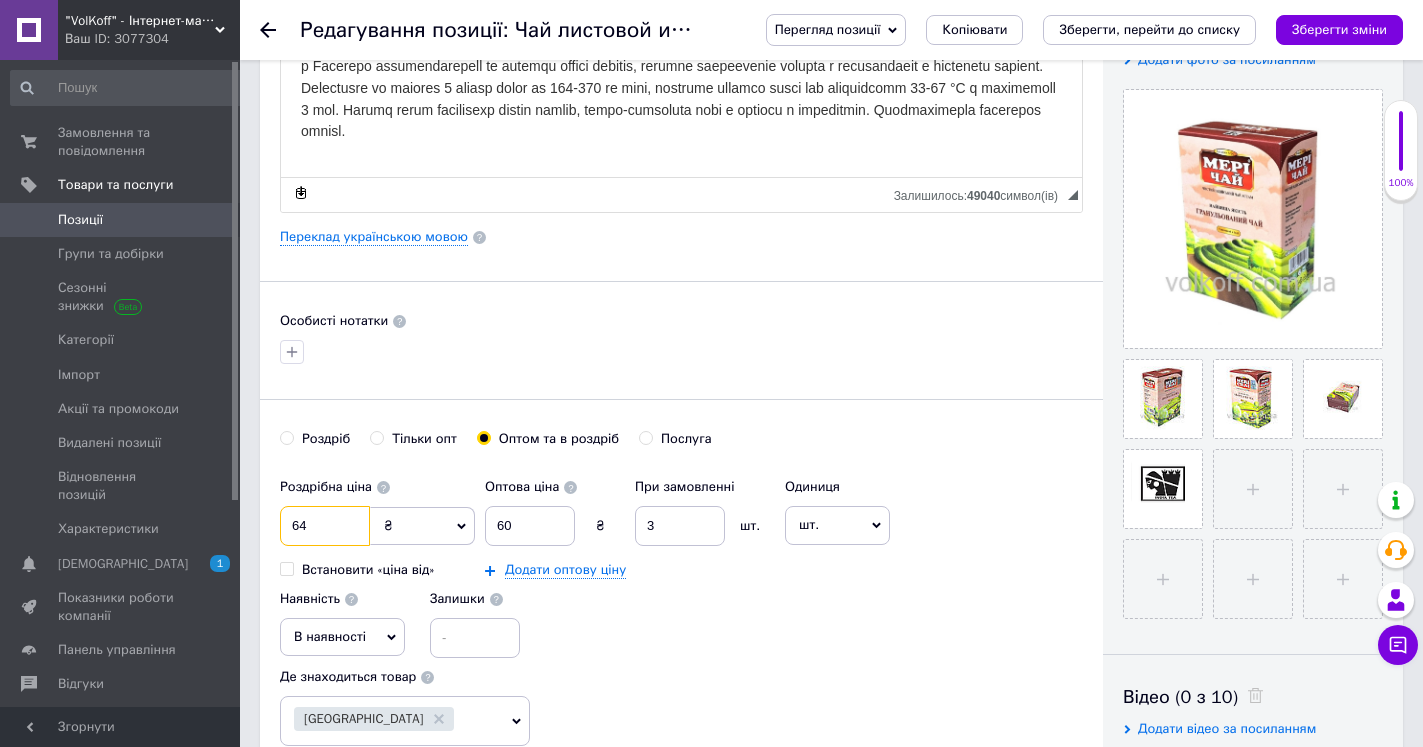 type on "64" 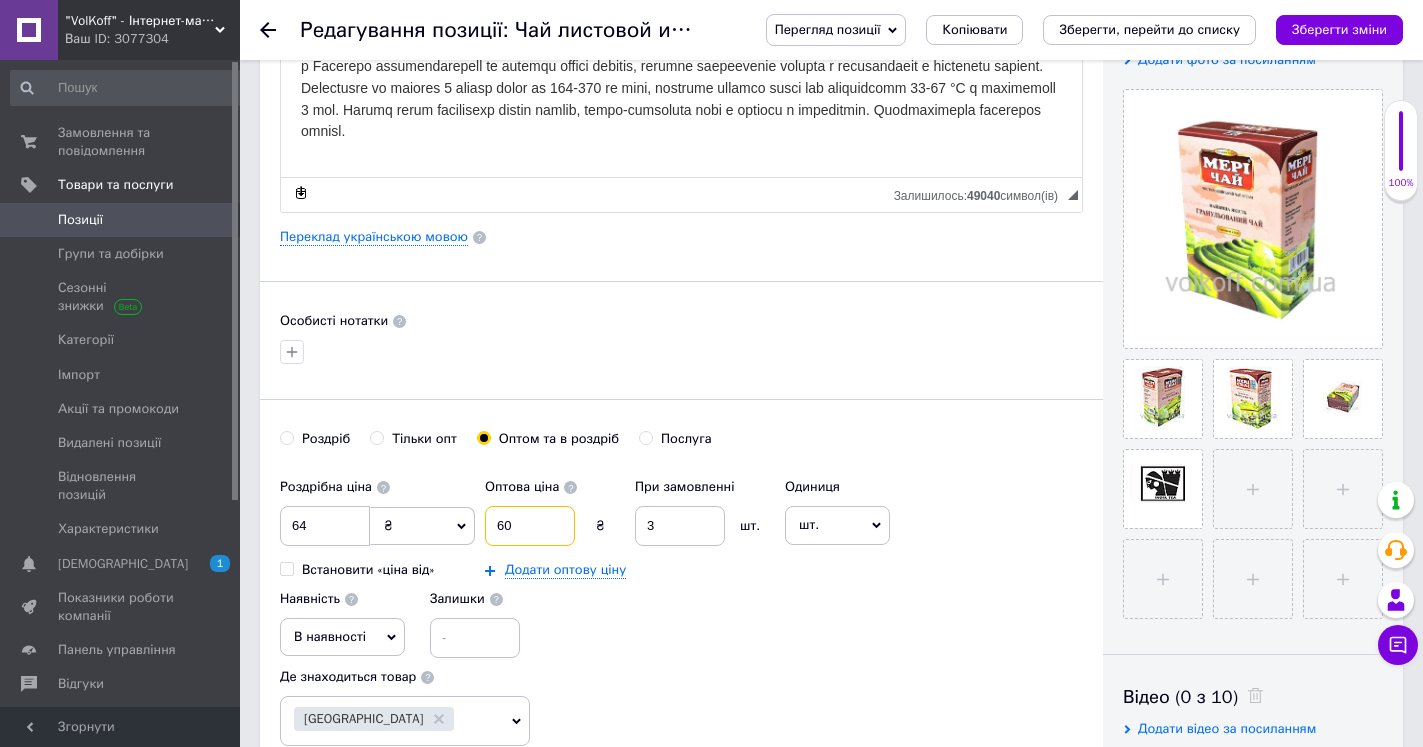 drag, startPoint x: 548, startPoint y: 529, endPoint x: 494, endPoint y: 529, distance: 54 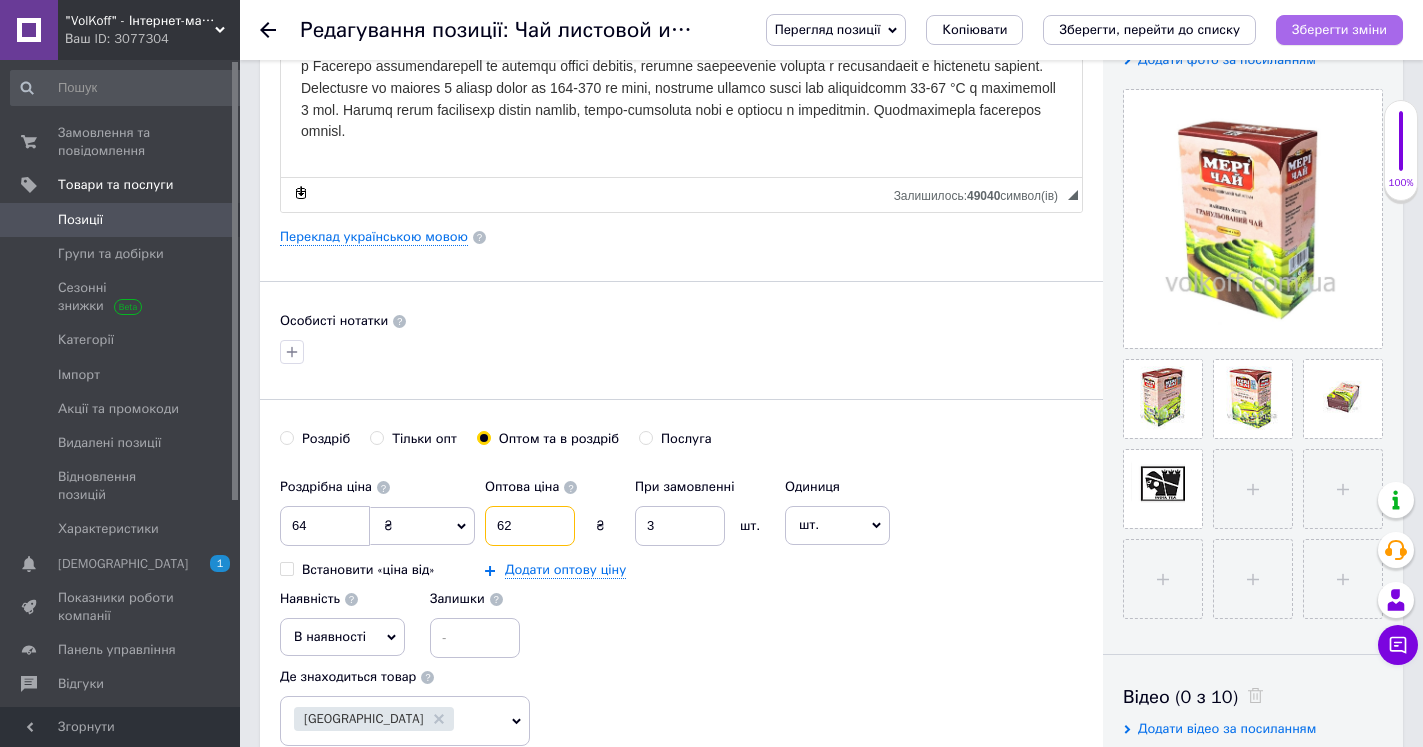 type on "62" 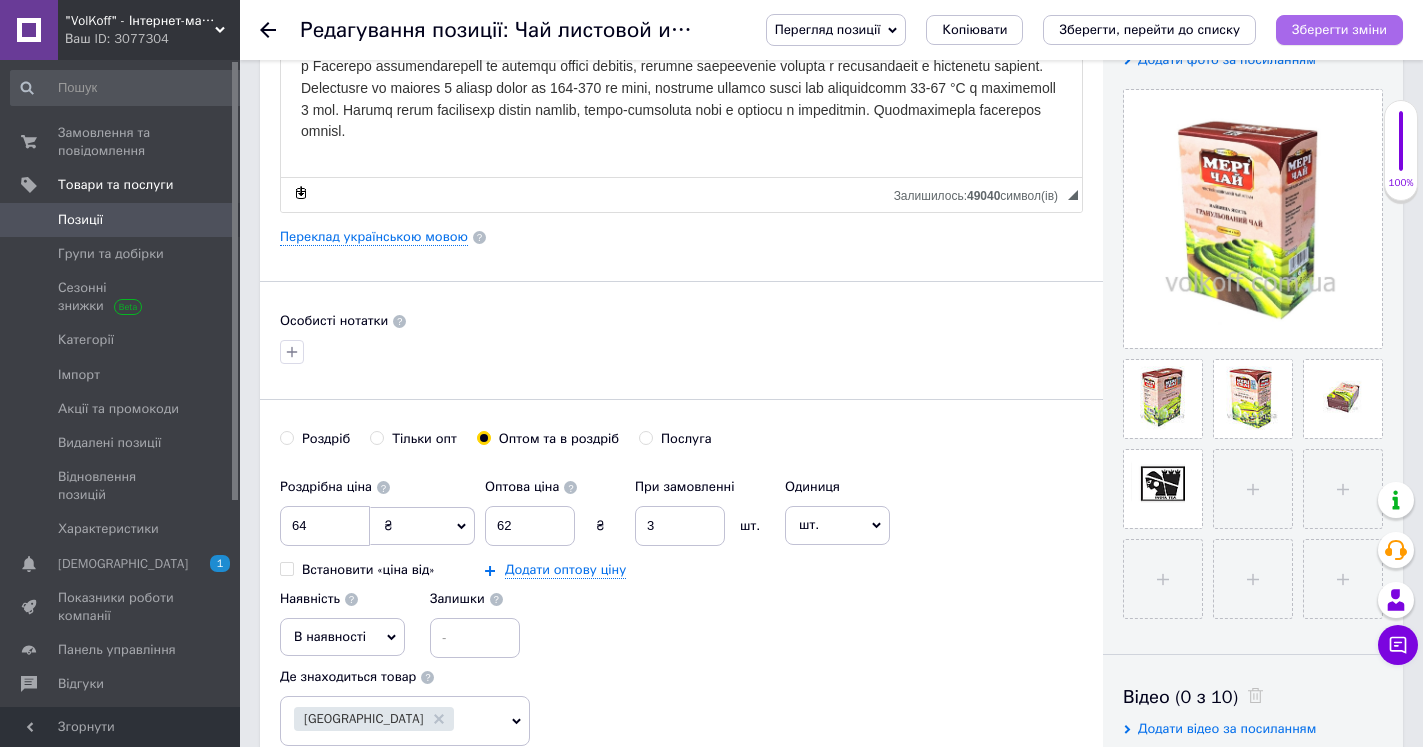 click on "Зберегти зміни" at bounding box center (1339, 29) 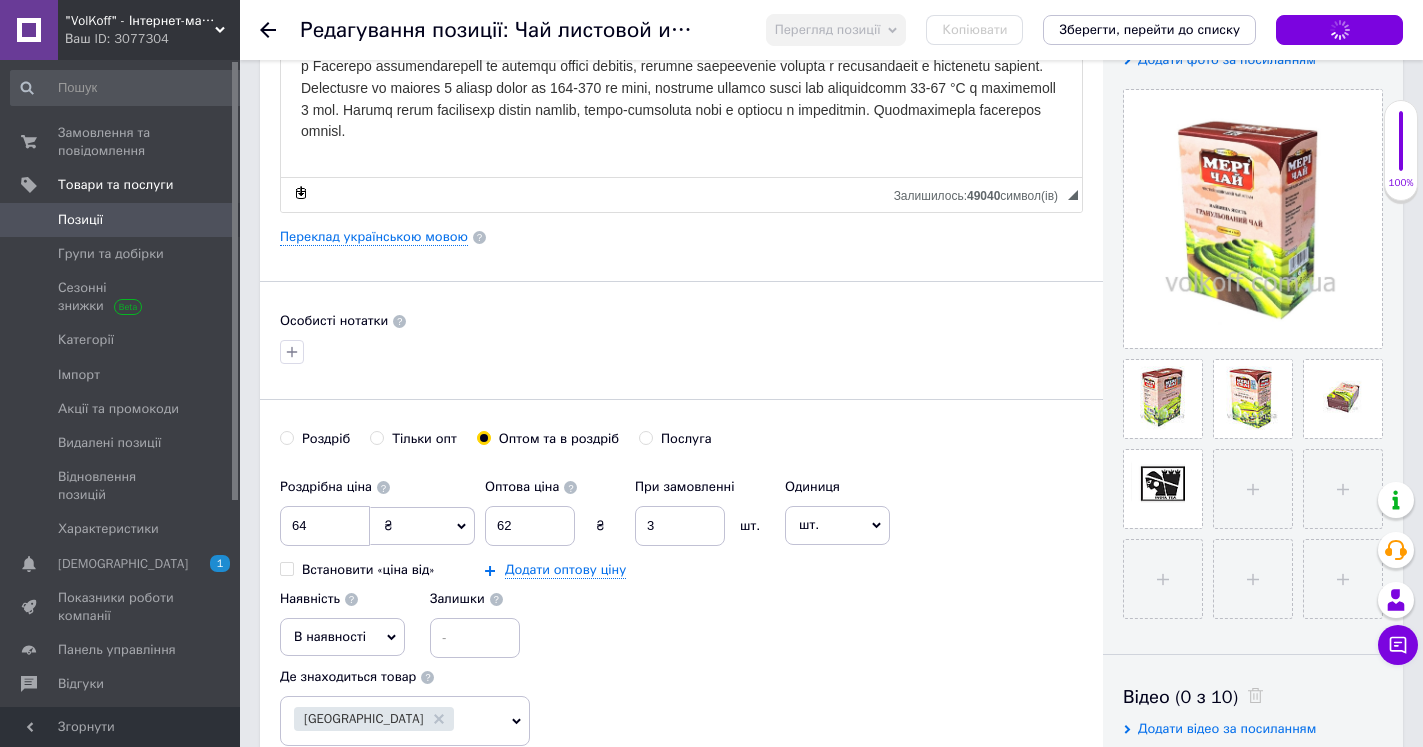 click on "Зберегти зміни" at bounding box center (1339, 30) 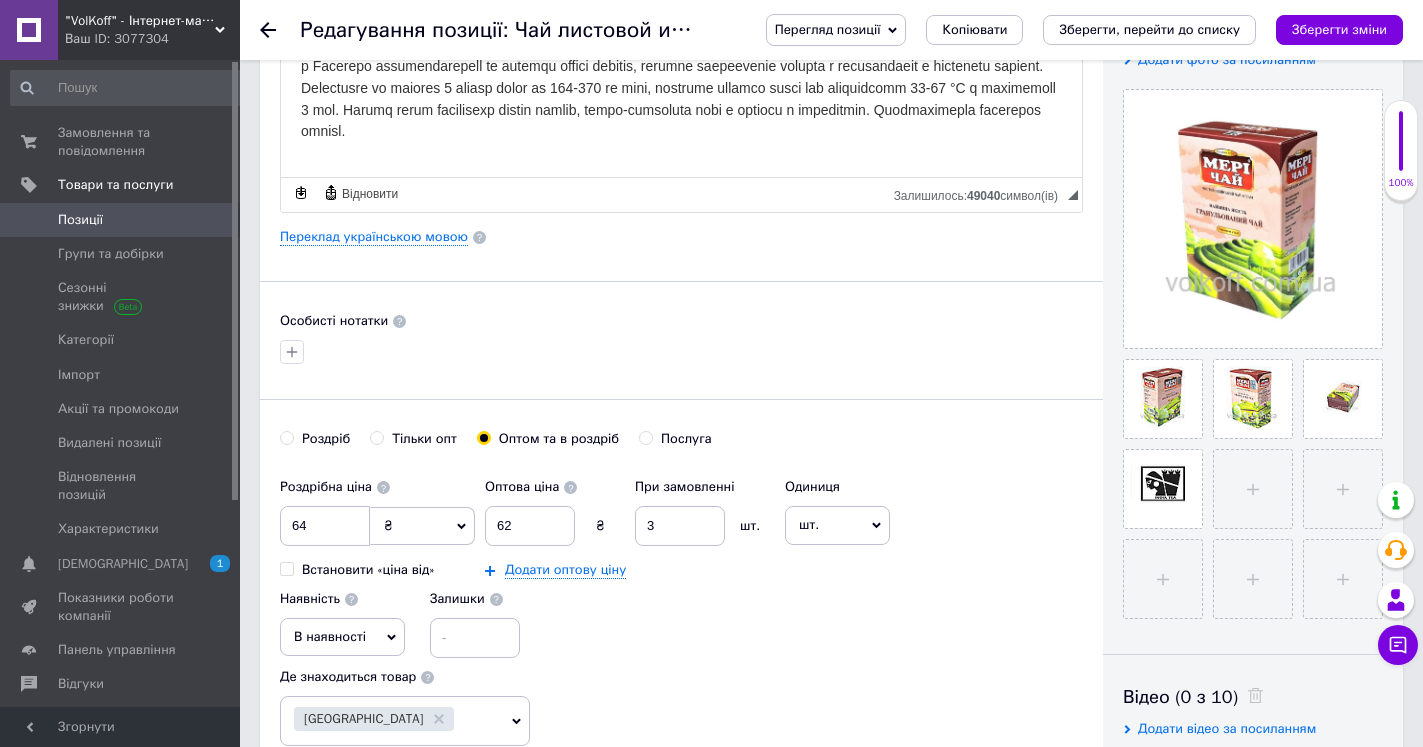 drag, startPoint x: 1326, startPoint y: 27, endPoint x: 1312, endPoint y: 34, distance: 15.652476 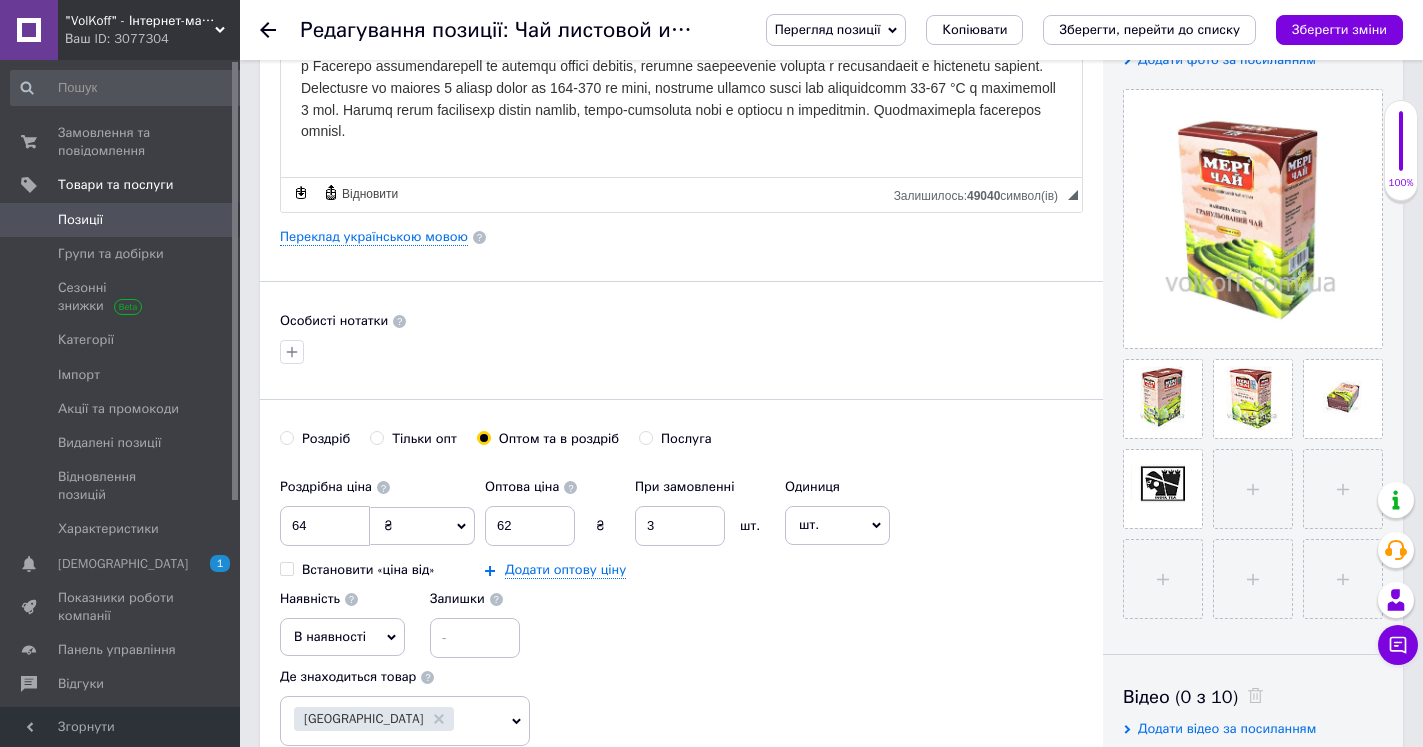 click on "Основна інформація Назва позиції (Російська) ✱ Чай листовой индийский [PERSON_NAME] Granulated tea Мери Чай Гранулированный 100гр Код/Артикул 0313 Опис (Російська) ✱
Розширений текстовий редактор, B2F9E026-EFCF-4239-A453-41156FFC6A75 Панель інструментів редактора Форматування Форматування Розмір Розмір   Жирний  Сполучення клавіш Ctrl+B   Курсив  Сполучення клавіш Ctrl+I   Підкреслений  Сполучення клавіш Ctrl+U   Видалити форматування   Повернути  Сполучення клавіш Ctrl+Z   Вставити/видалити нумерований список   Вставити/видалити маркований список   По лівому краю   По центру         Таблиця" at bounding box center [681, 259] 